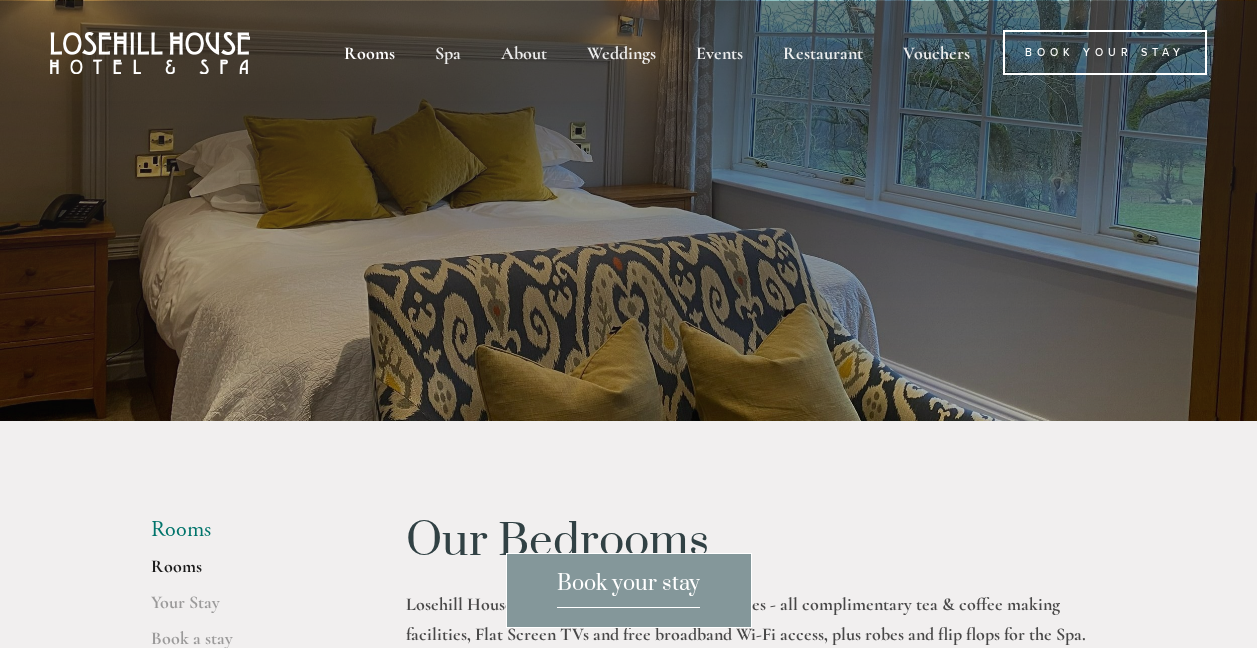 scroll, scrollTop: 0, scrollLeft: 0, axis: both 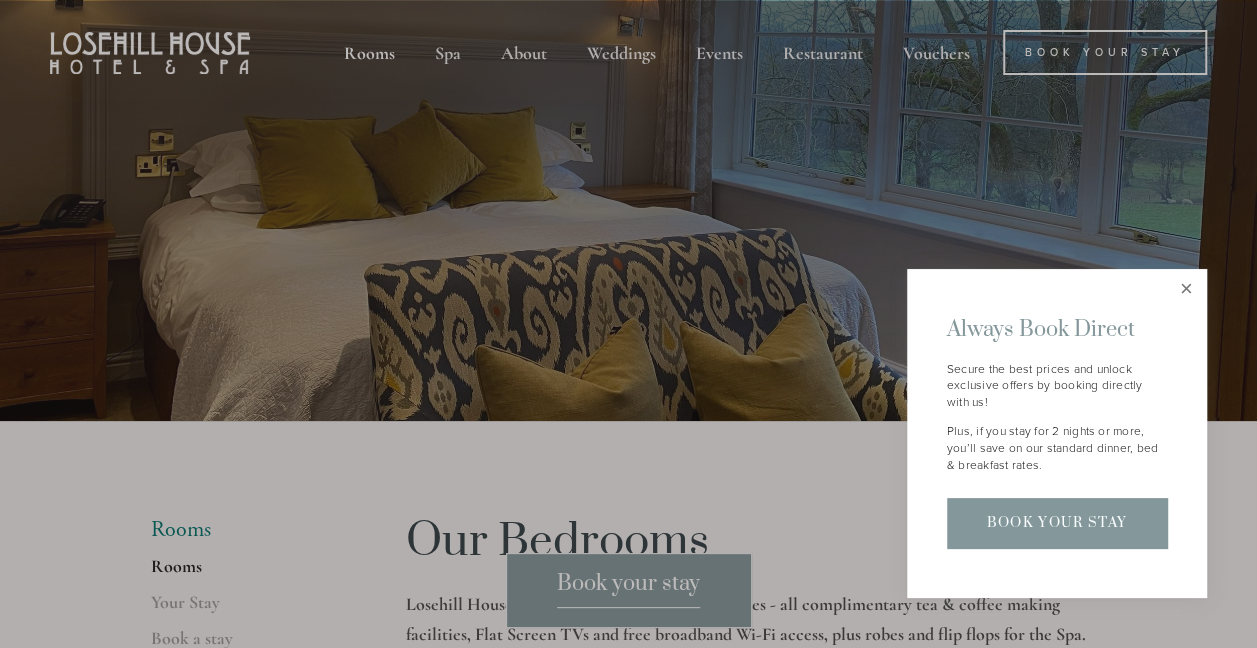 click at bounding box center (1186, 289) 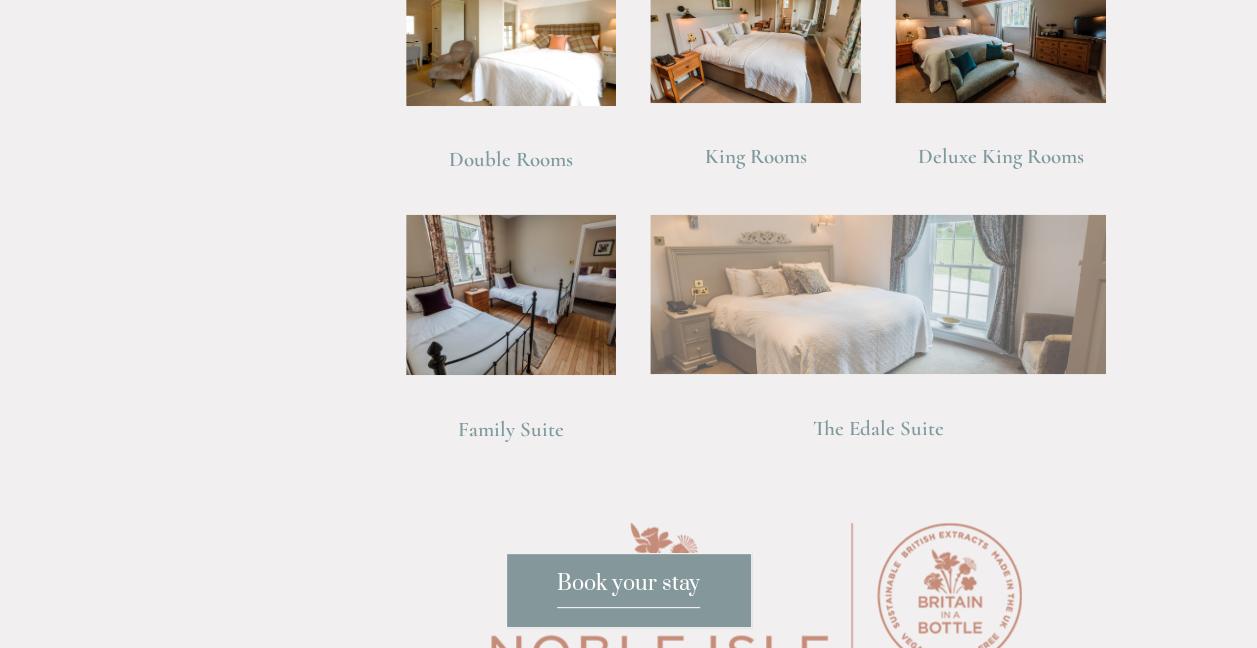 scroll, scrollTop: 1548, scrollLeft: 0, axis: vertical 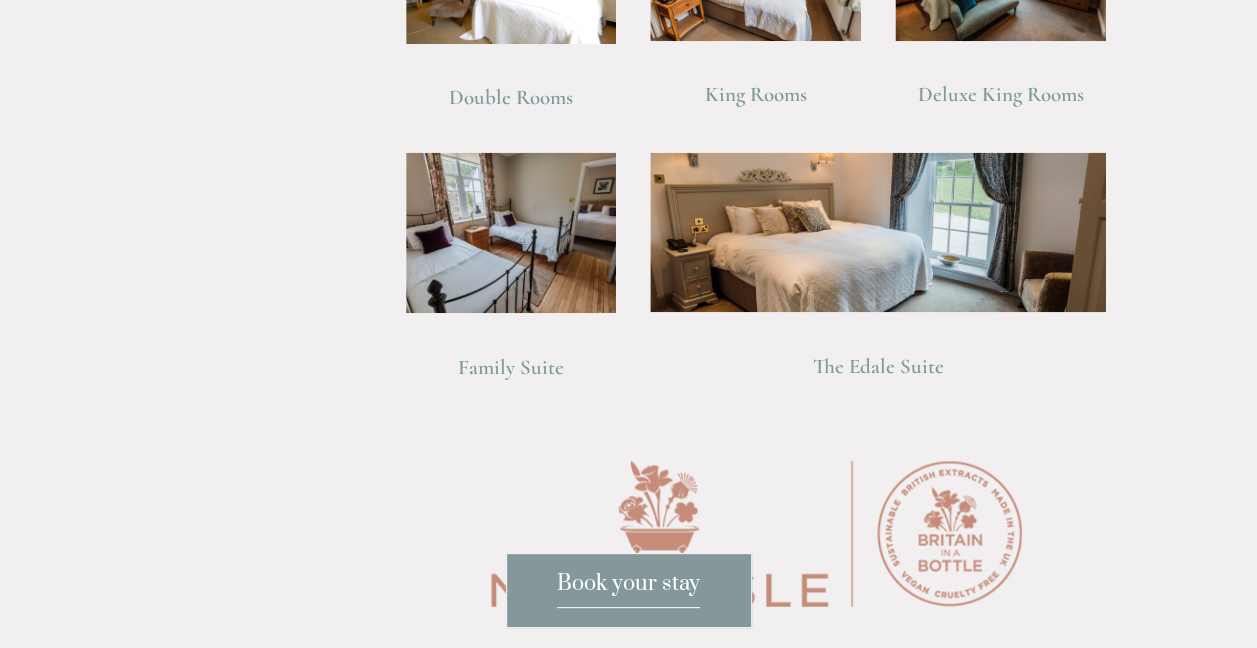 click on "Book your stay" at bounding box center [628, 589] 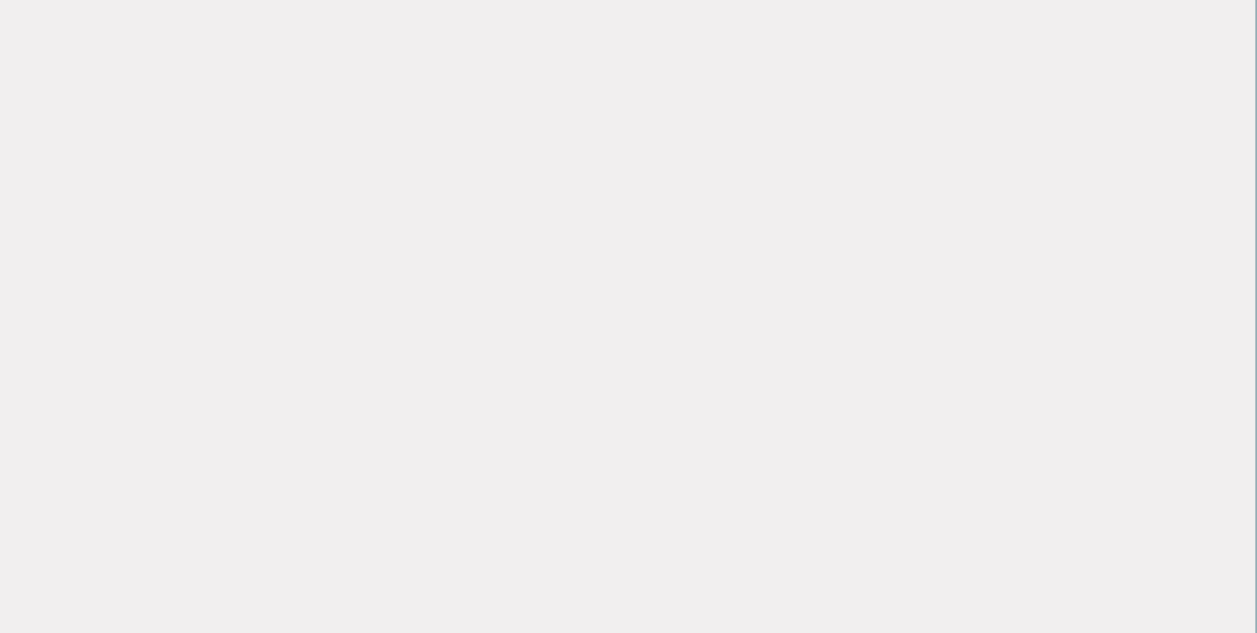 scroll, scrollTop: 2443, scrollLeft: 2, axis: both 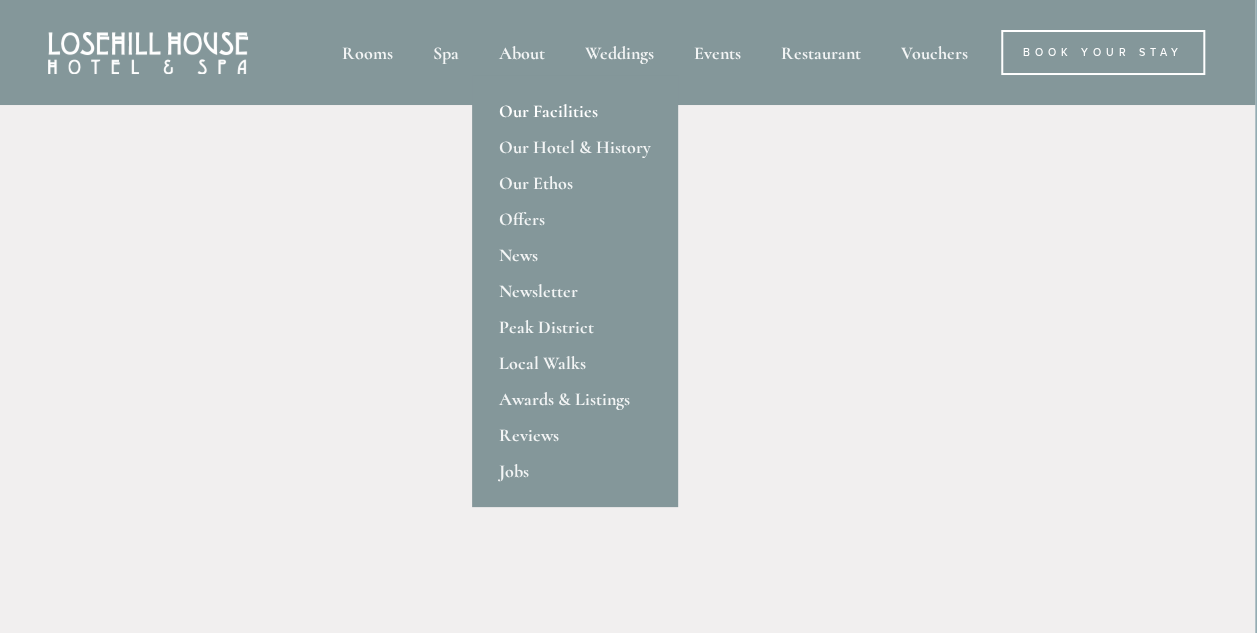 click on "Our Facilities" at bounding box center [575, 111] 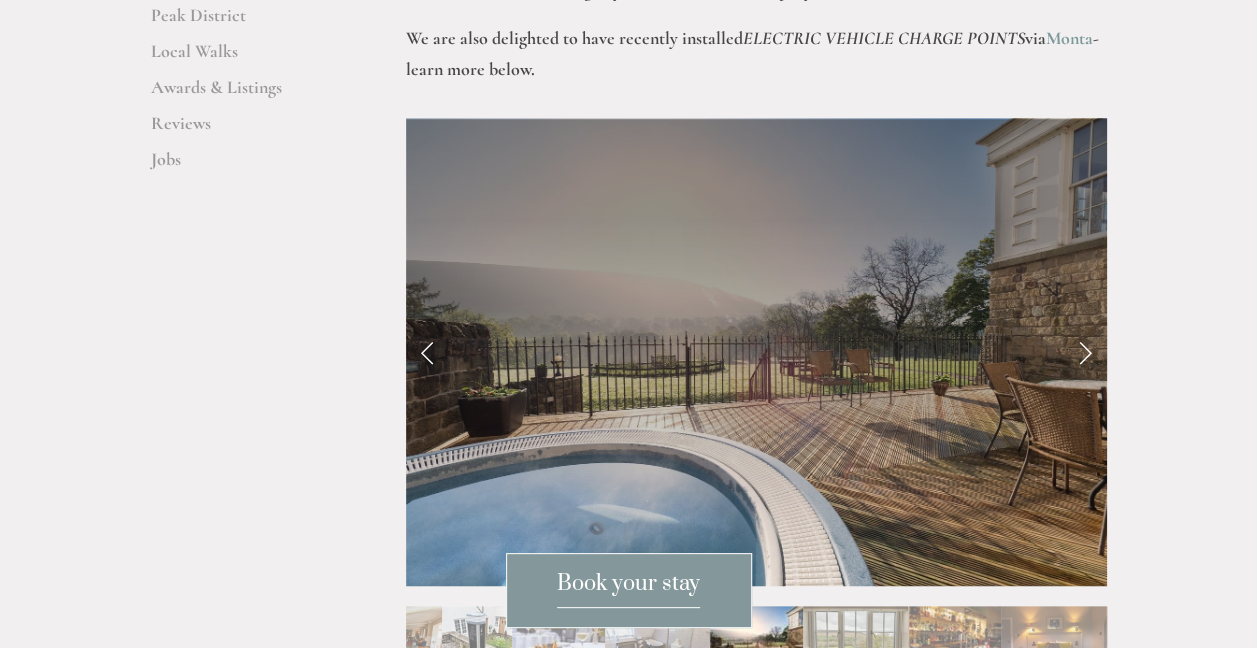 scroll, scrollTop: 768, scrollLeft: 0, axis: vertical 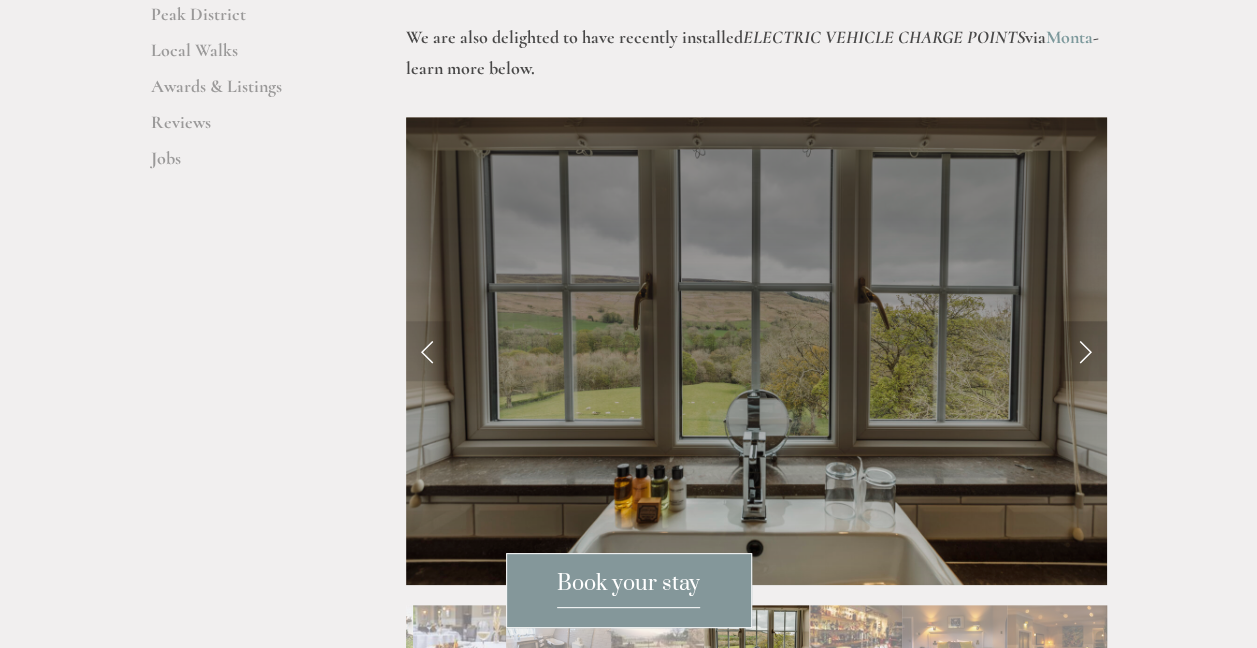 click at bounding box center (1085, 351) 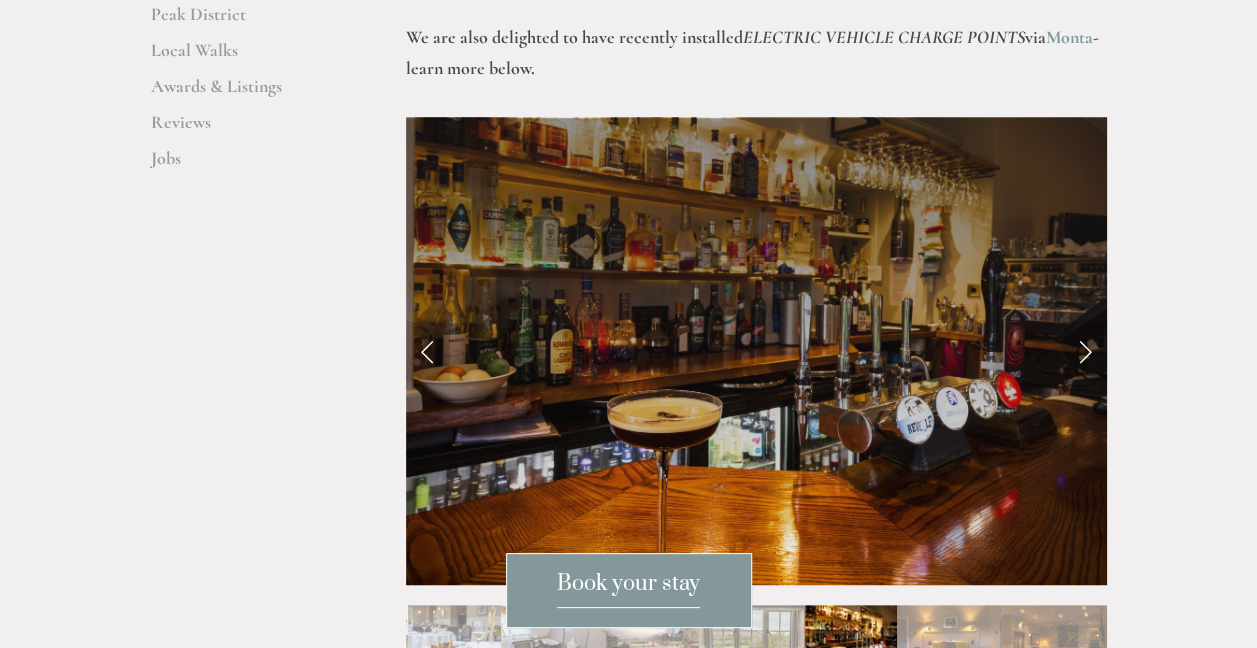 click at bounding box center [1085, 351] 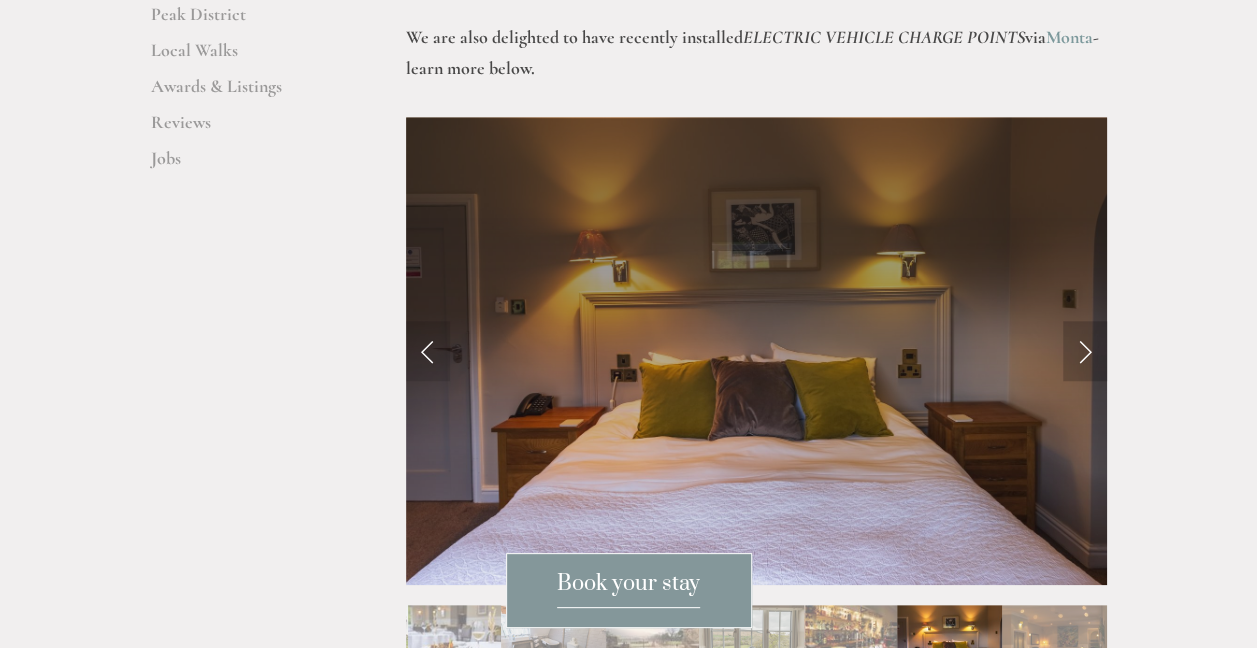 click at bounding box center [1085, 351] 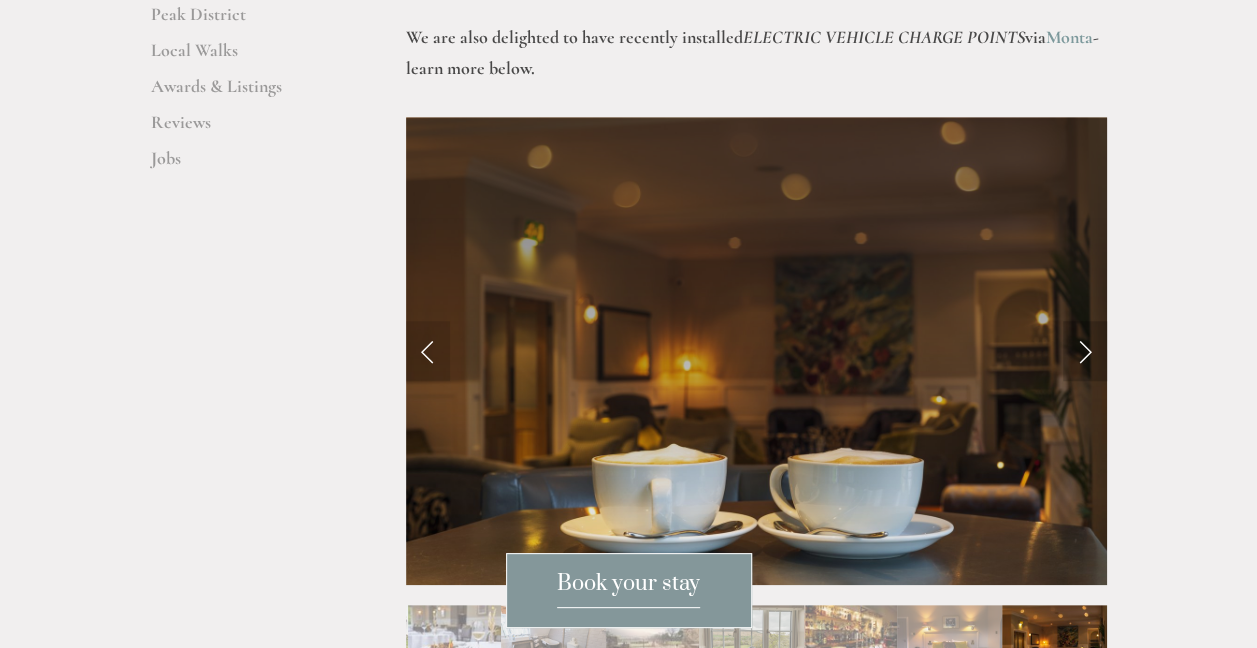 click at bounding box center (1085, 351) 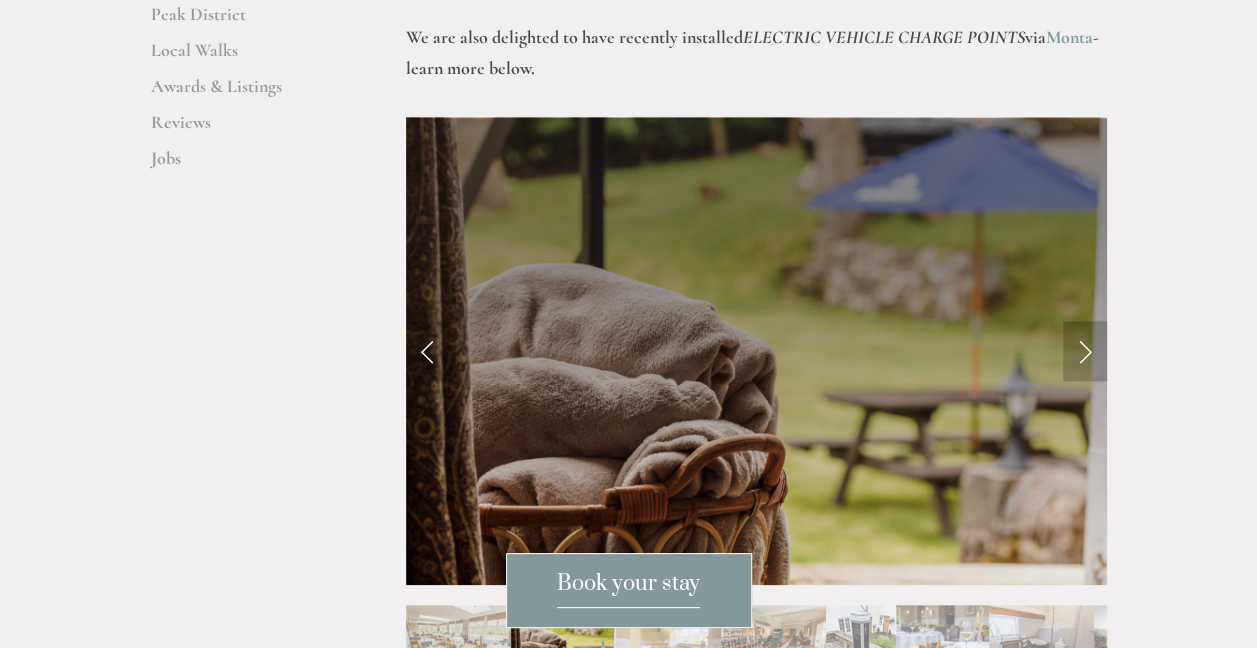 click at bounding box center [1085, 351] 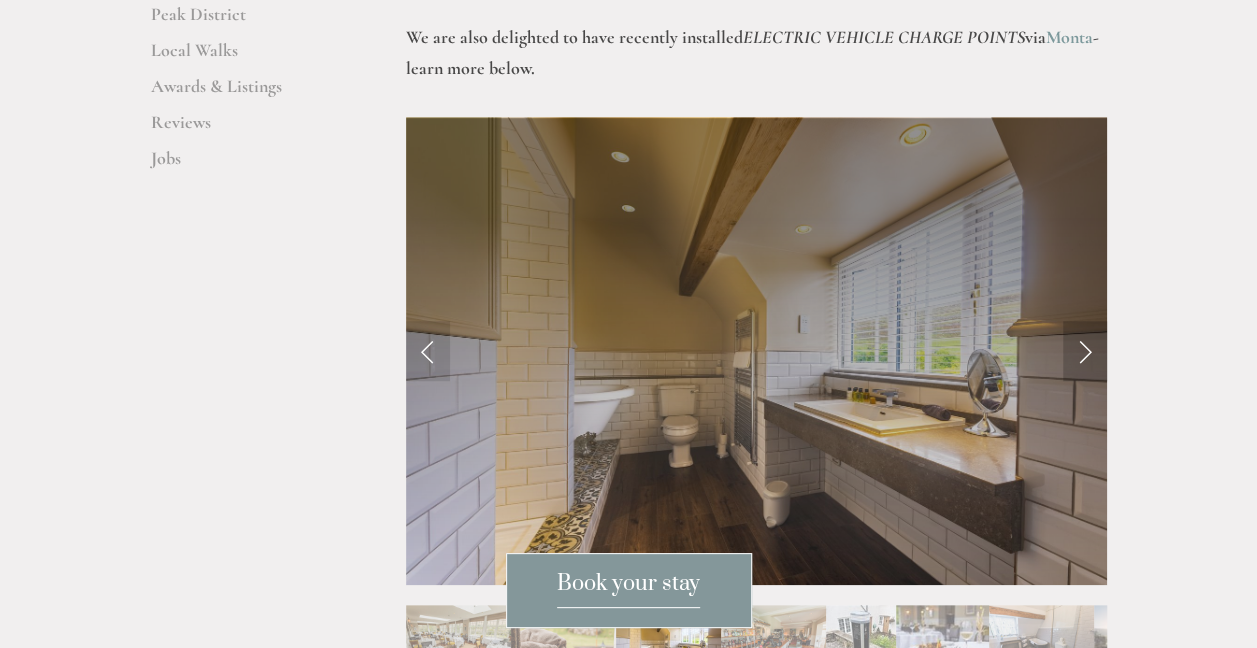click at bounding box center [1085, 351] 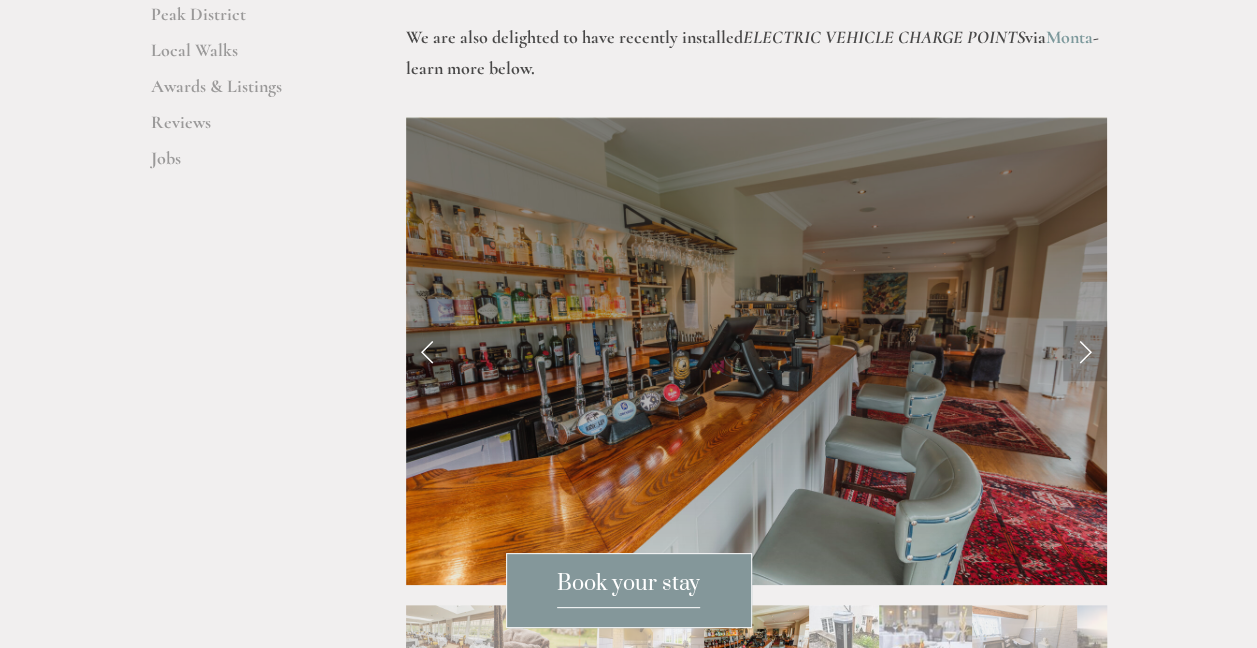 click at bounding box center (1085, 351) 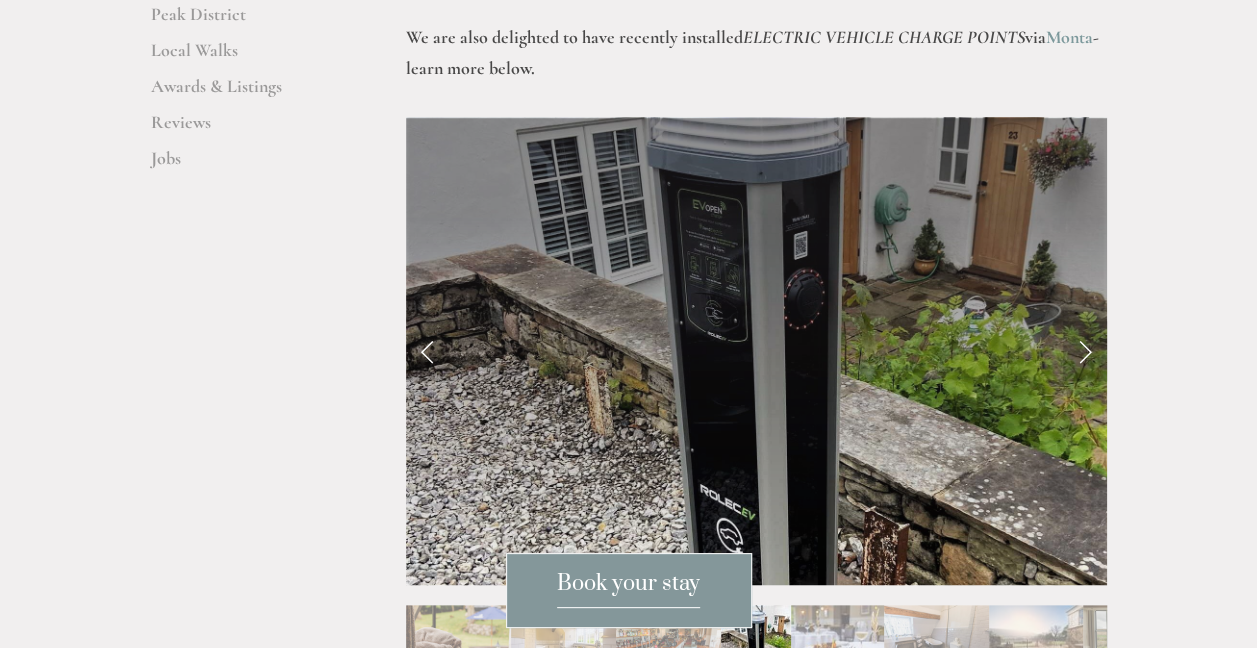 click at bounding box center (1085, 351) 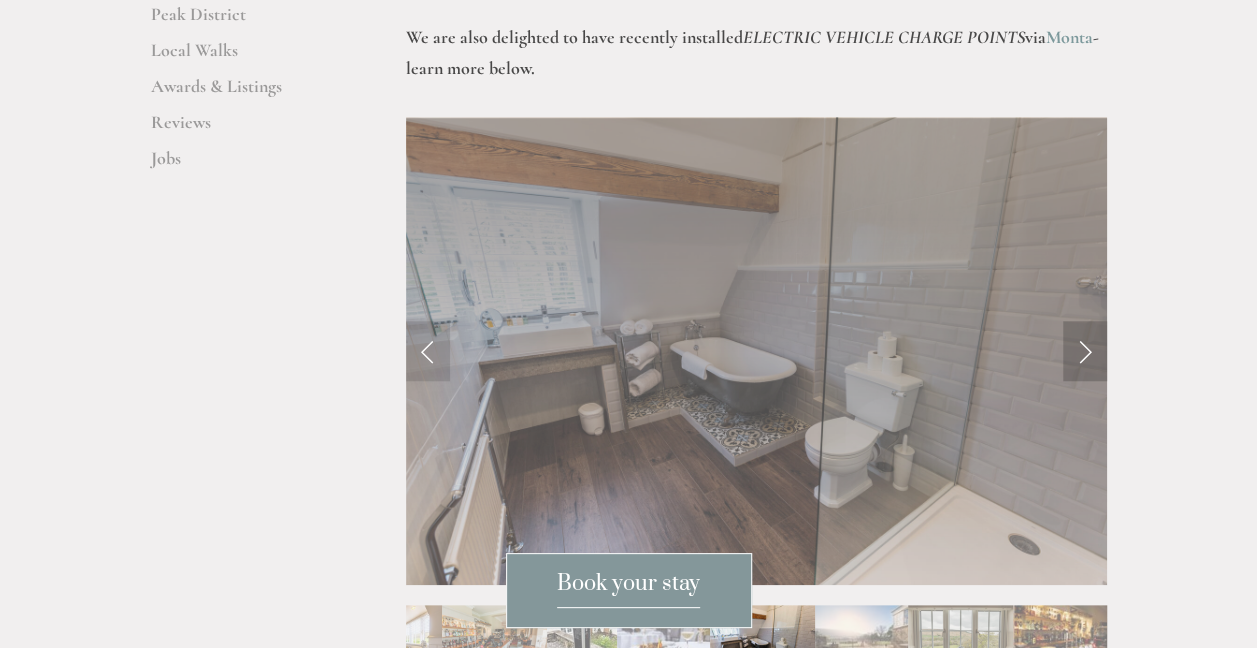 click at bounding box center [1085, 351] 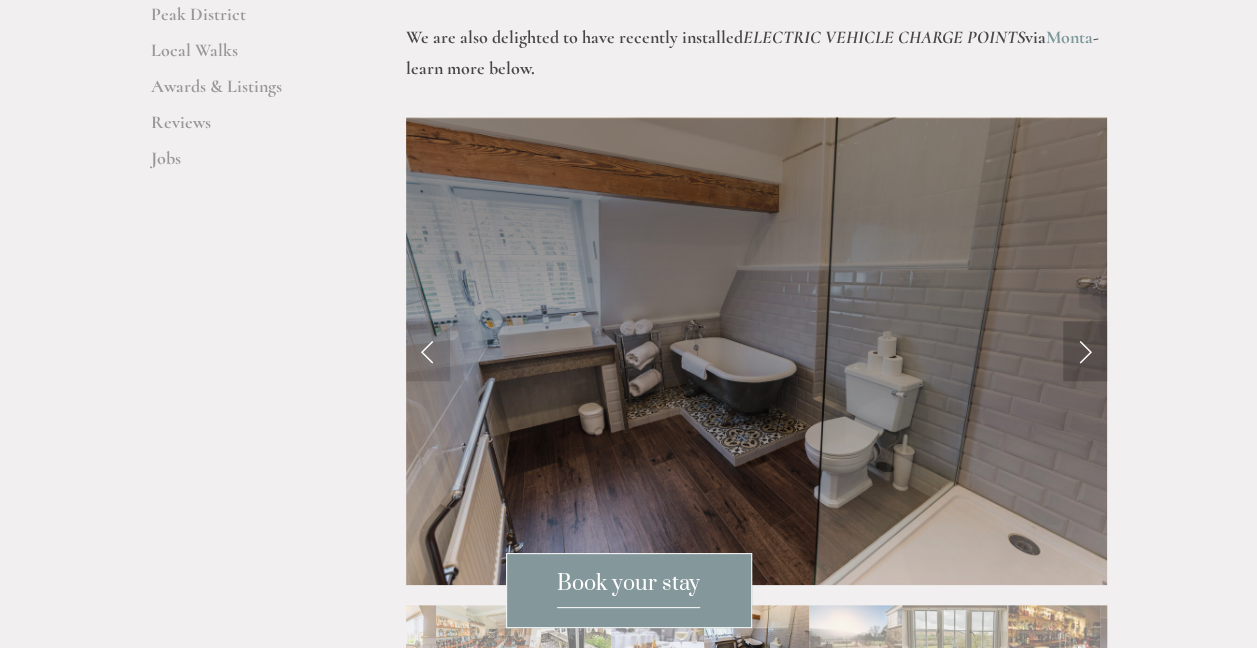 click at bounding box center [1085, 351] 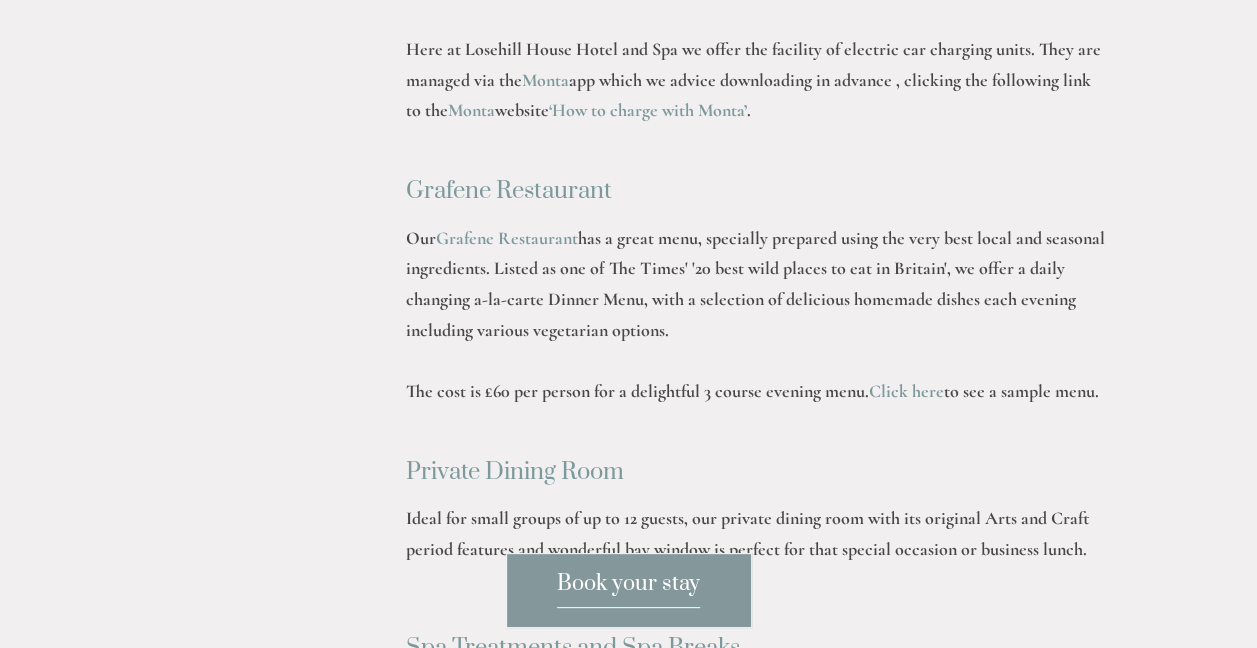scroll, scrollTop: 2924, scrollLeft: 0, axis: vertical 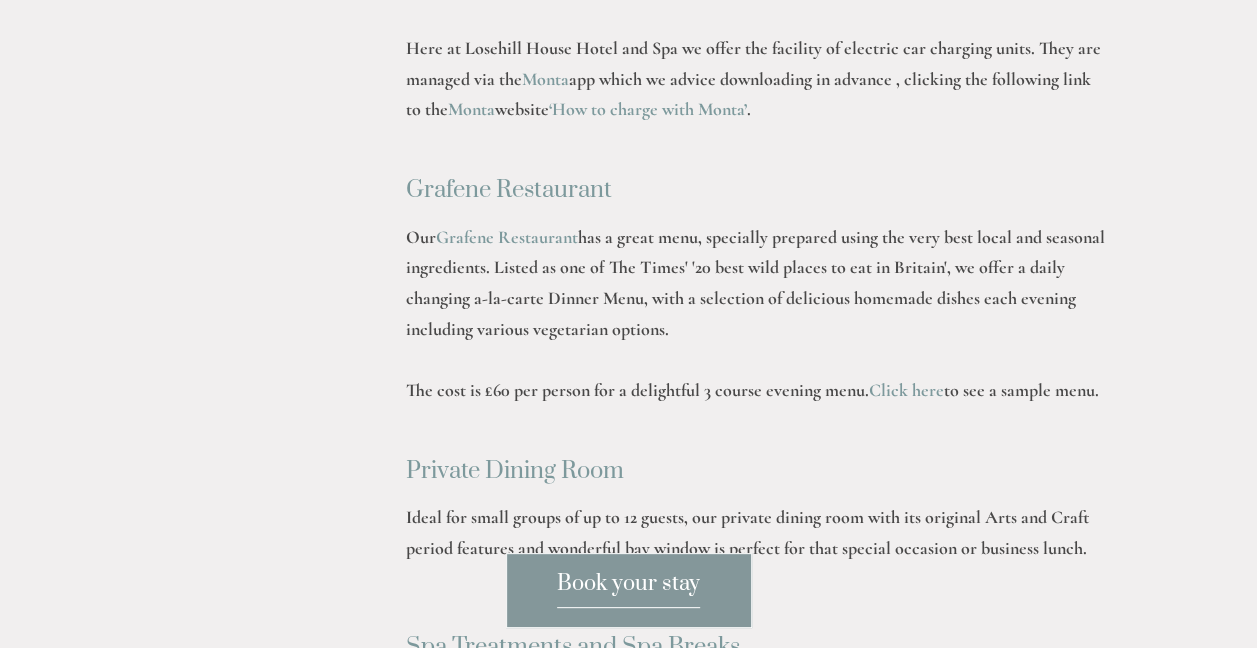 click on "Click here" at bounding box center (906, 390) 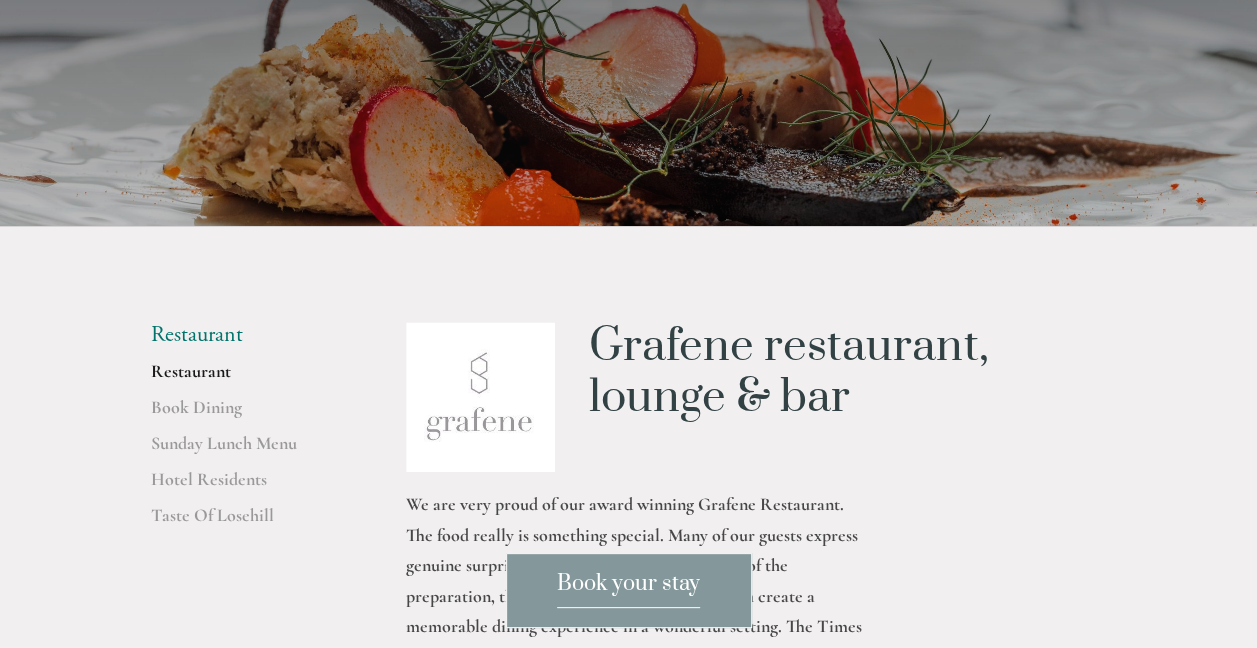 scroll, scrollTop: 0, scrollLeft: 0, axis: both 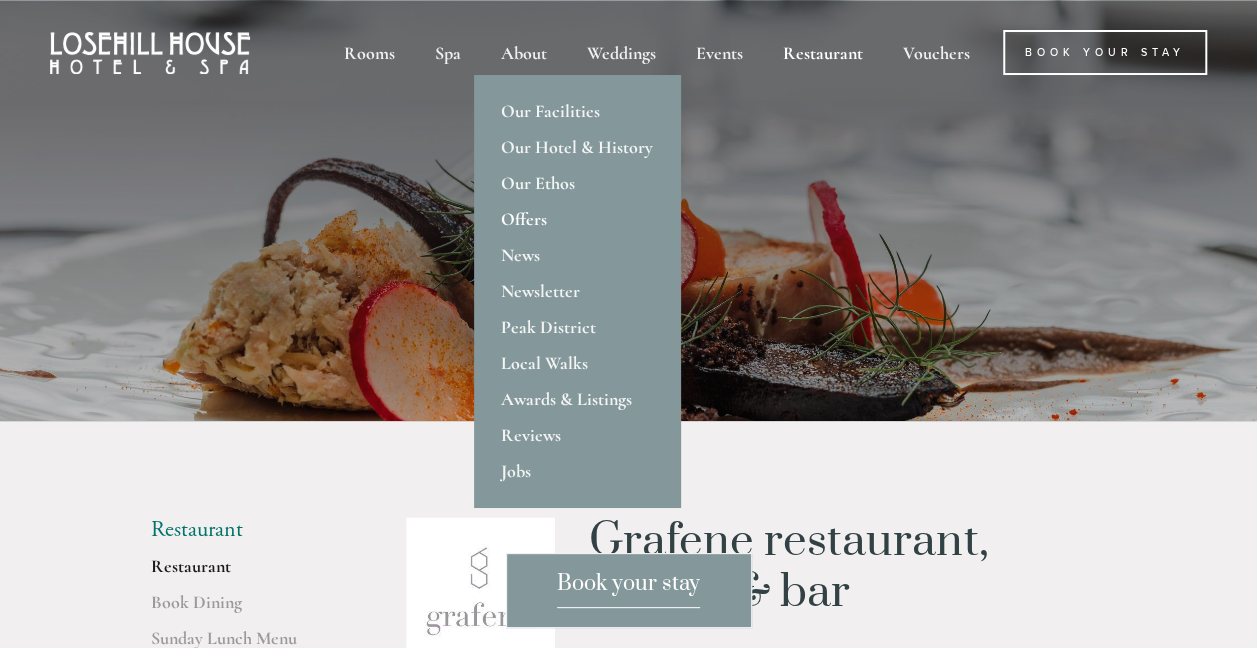 click on "Offers" at bounding box center (577, 219) 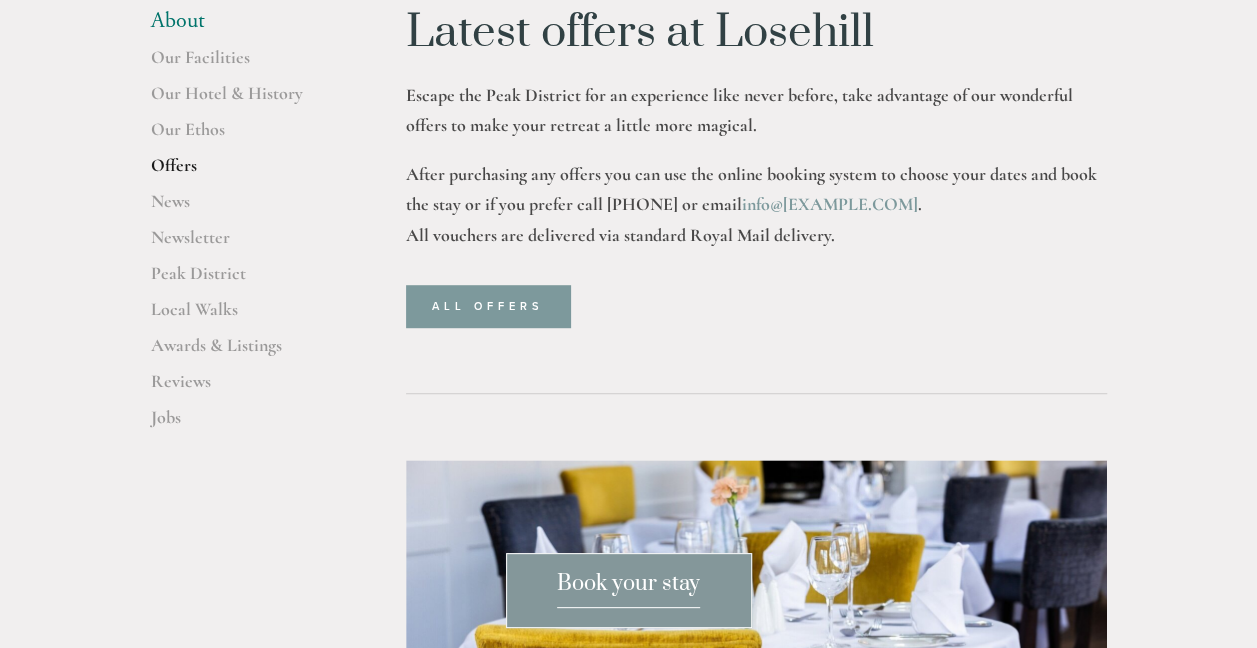 scroll, scrollTop: 510, scrollLeft: 0, axis: vertical 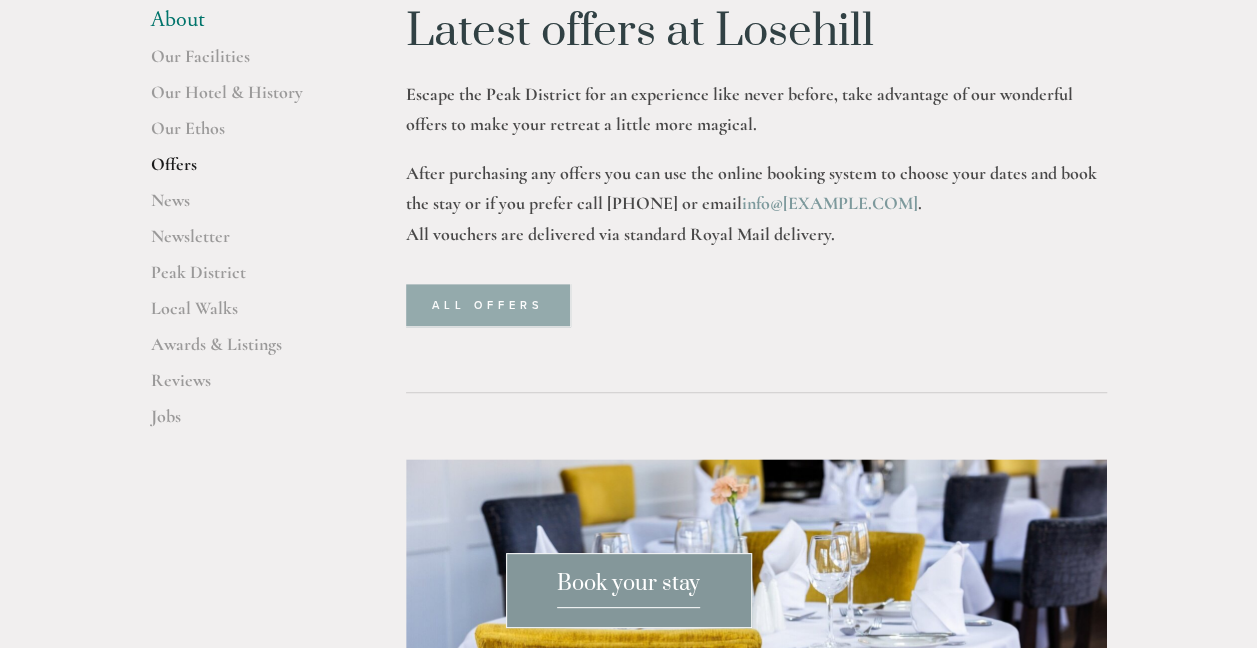 click on "ALL OFFERS" at bounding box center [488, 305] 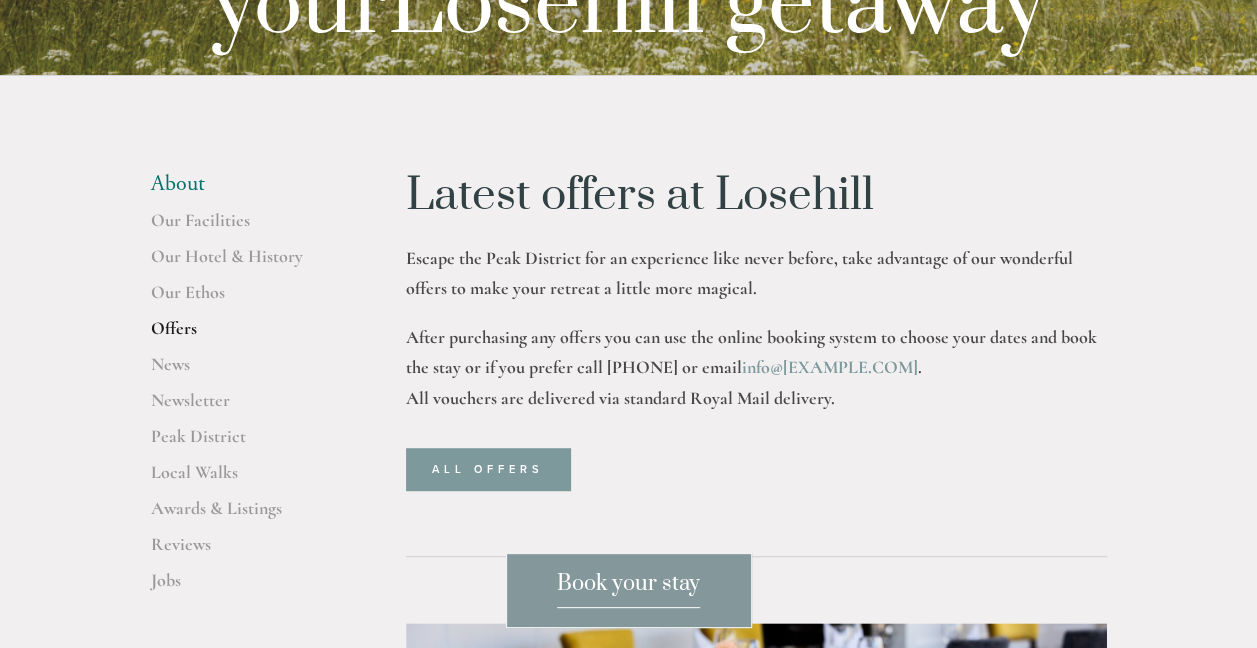 scroll, scrollTop: 348, scrollLeft: 0, axis: vertical 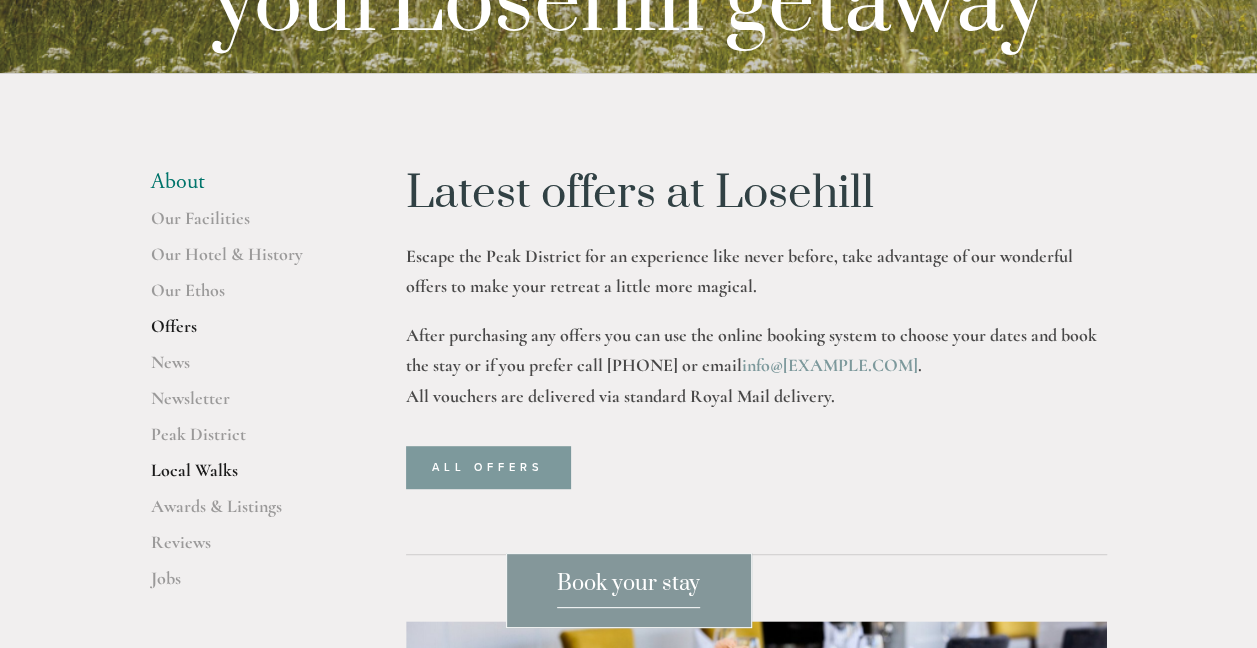 click on "Local Walks" at bounding box center (246, 477) 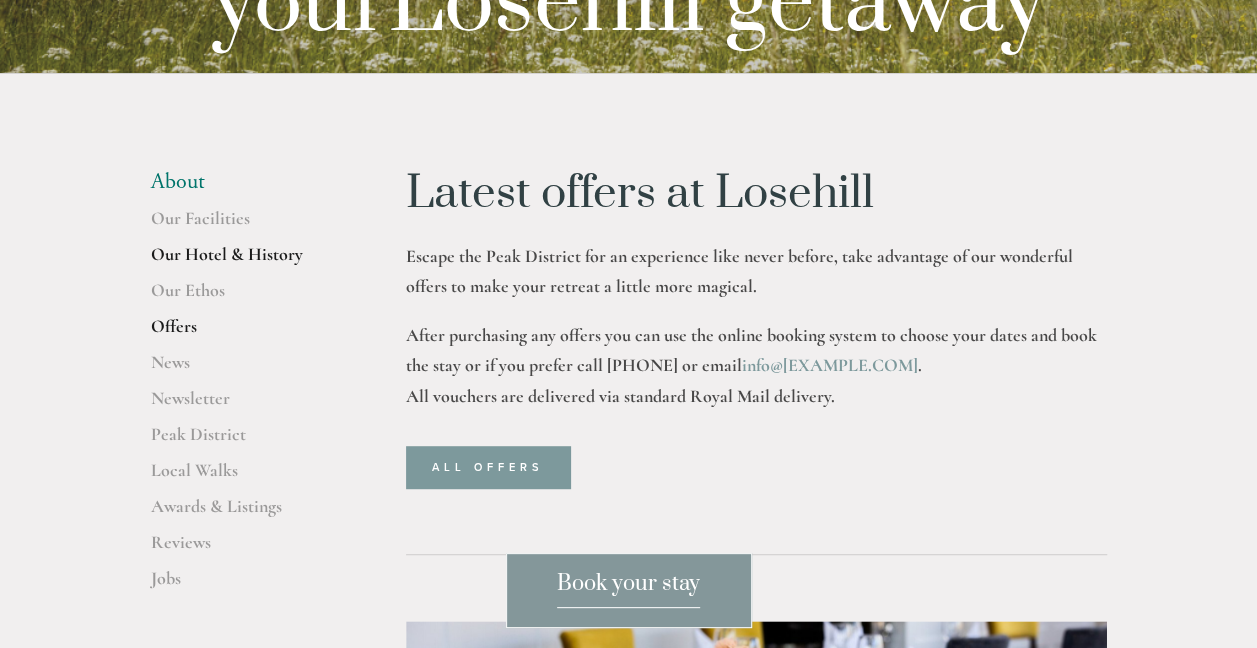 click on "Our Hotel & History" at bounding box center (246, 261) 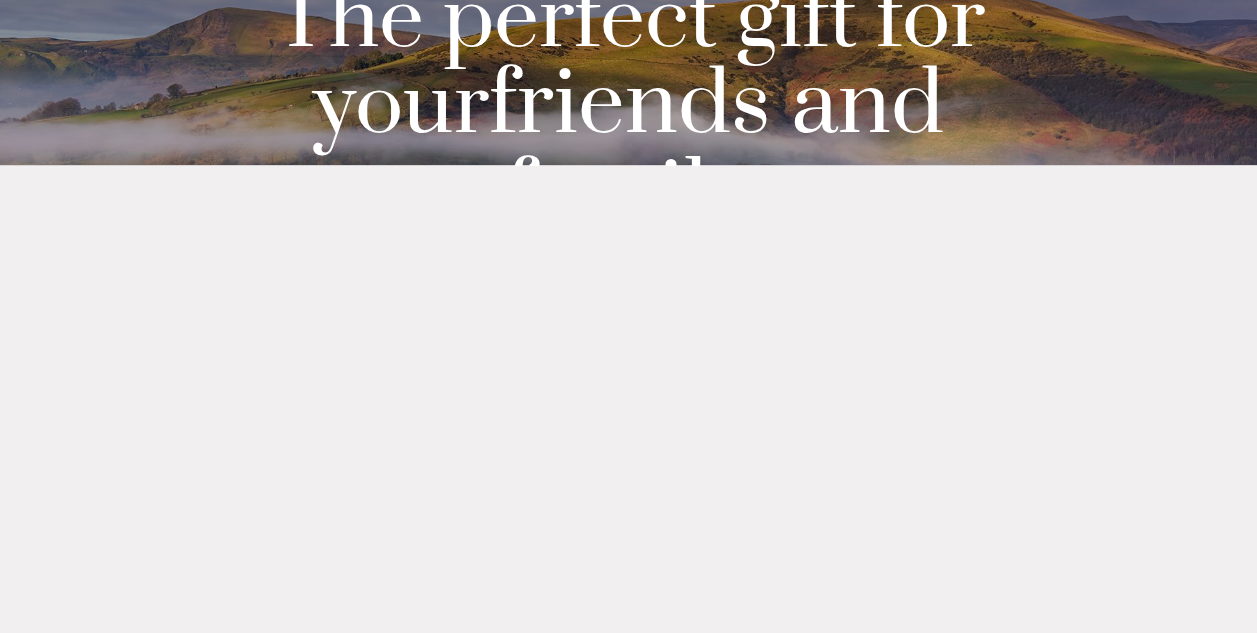 scroll, scrollTop: 236, scrollLeft: 0, axis: vertical 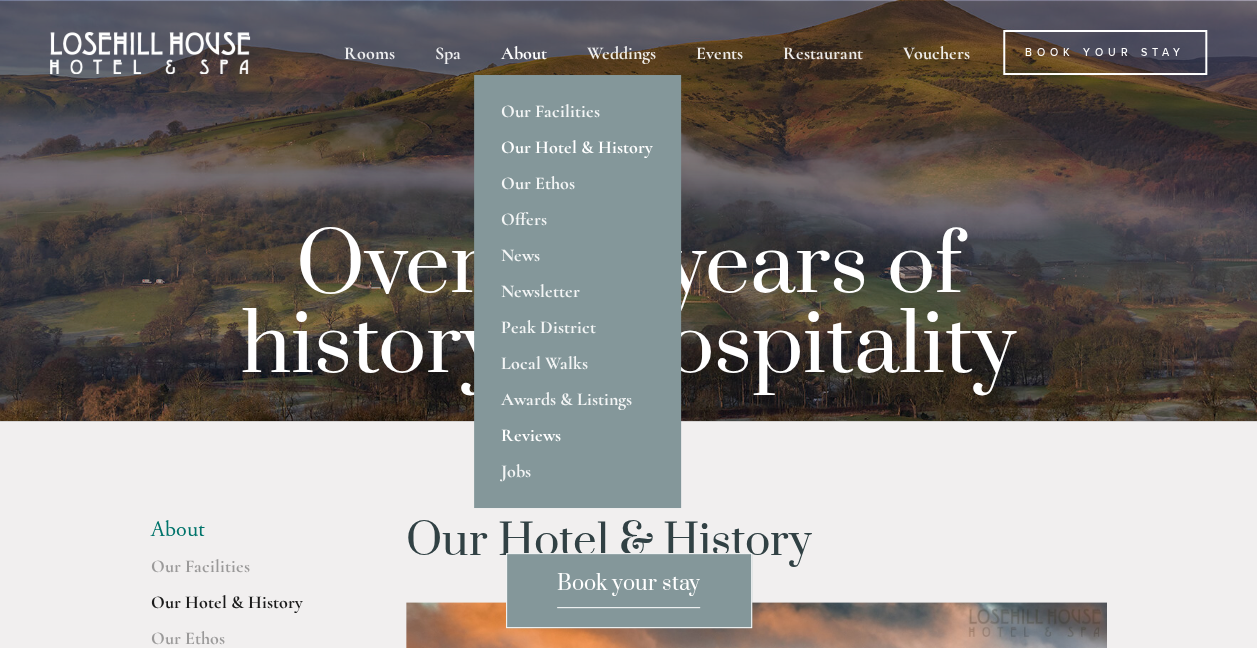 click on "Reviews" at bounding box center (577, 435) 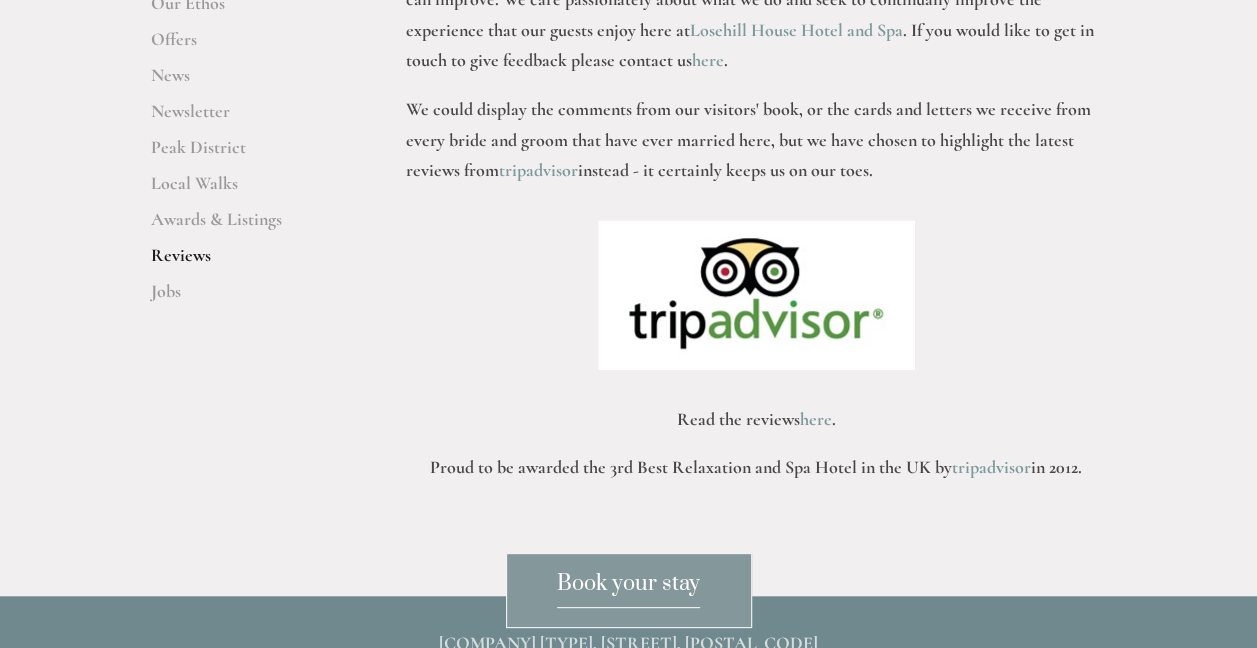 scroll, scrollTop: 637, scrollLeft: 0, axis: vertical 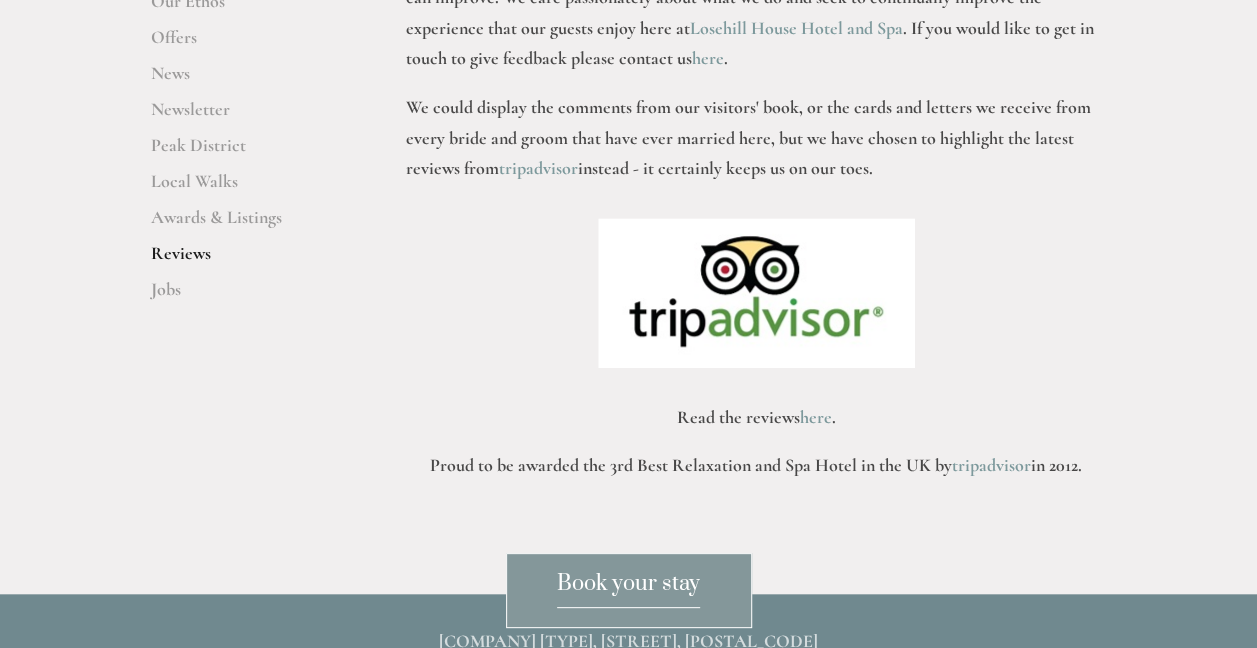 click on "here" at bounding box center (816, 417) 